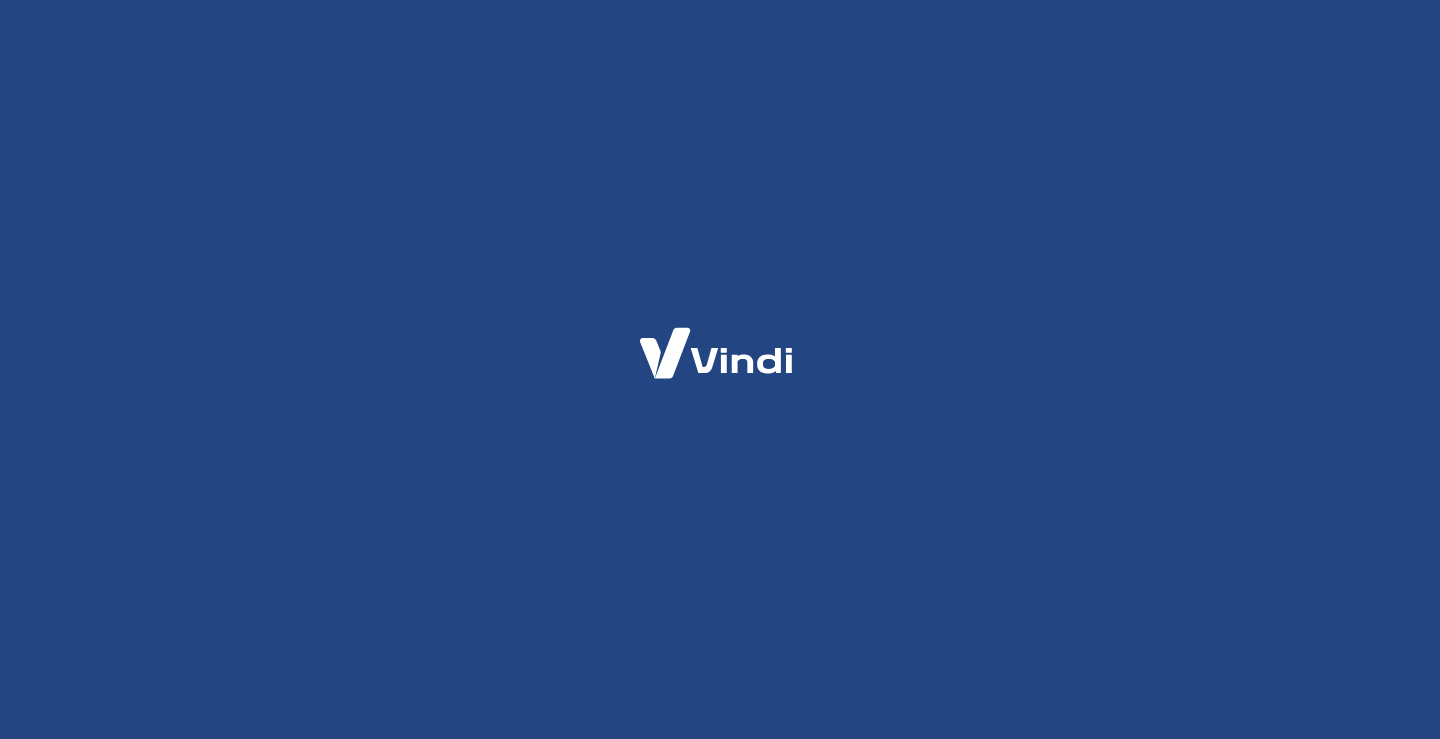 scroll, scrollTop: 0, scrollLeft: 0, axis: both 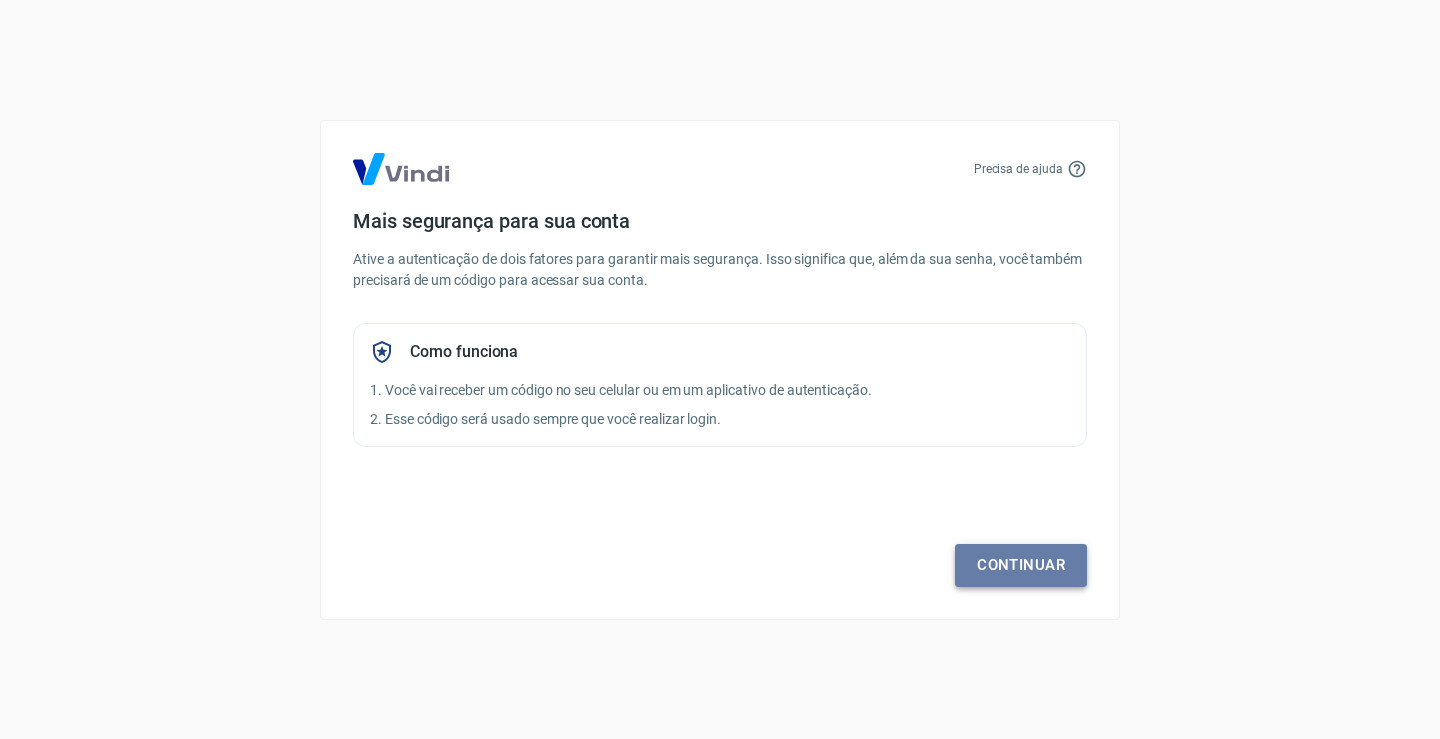 click on "Continuar" at bounding box center [1021, 565] 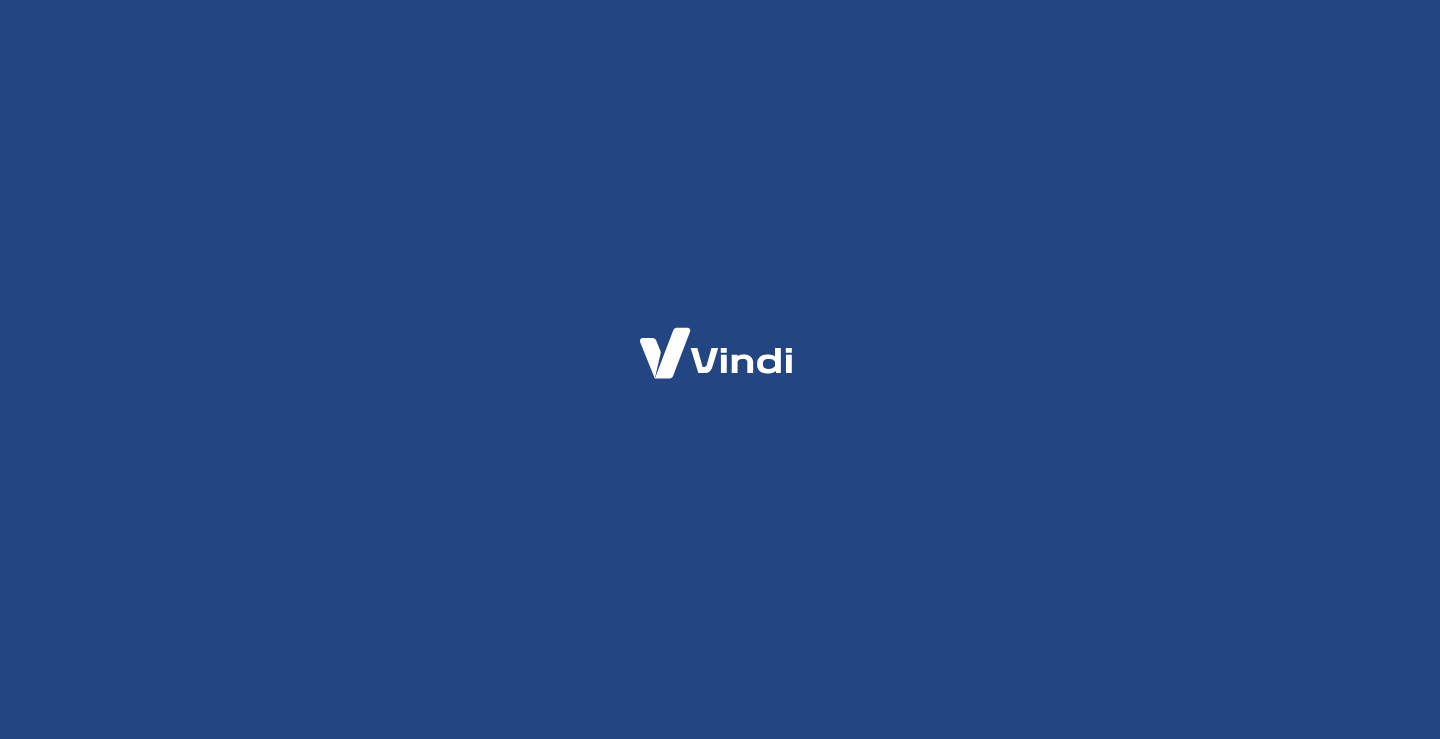 scroll, scrollTop: 0, scrollLeft: 0, axis: both 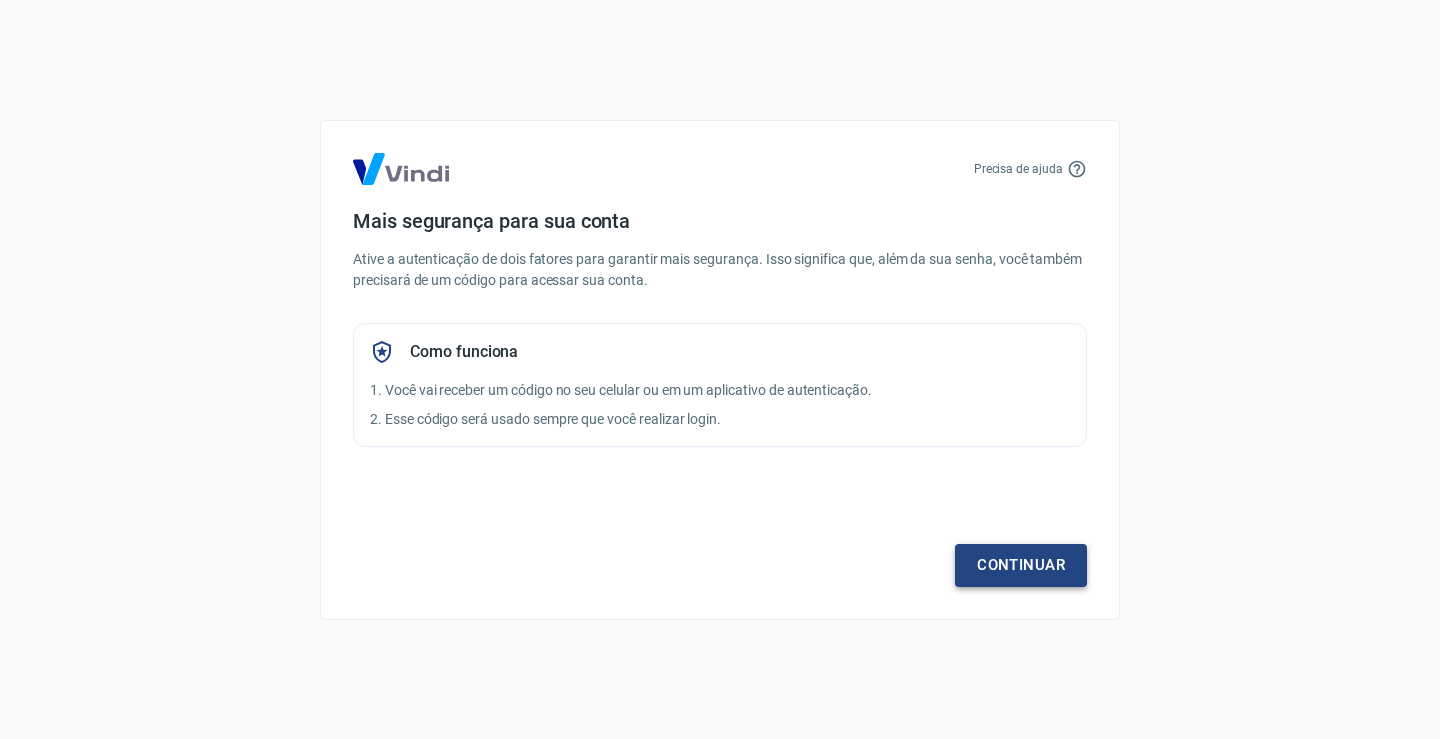 click on "Continuar" at bounding box center (1021, 565) 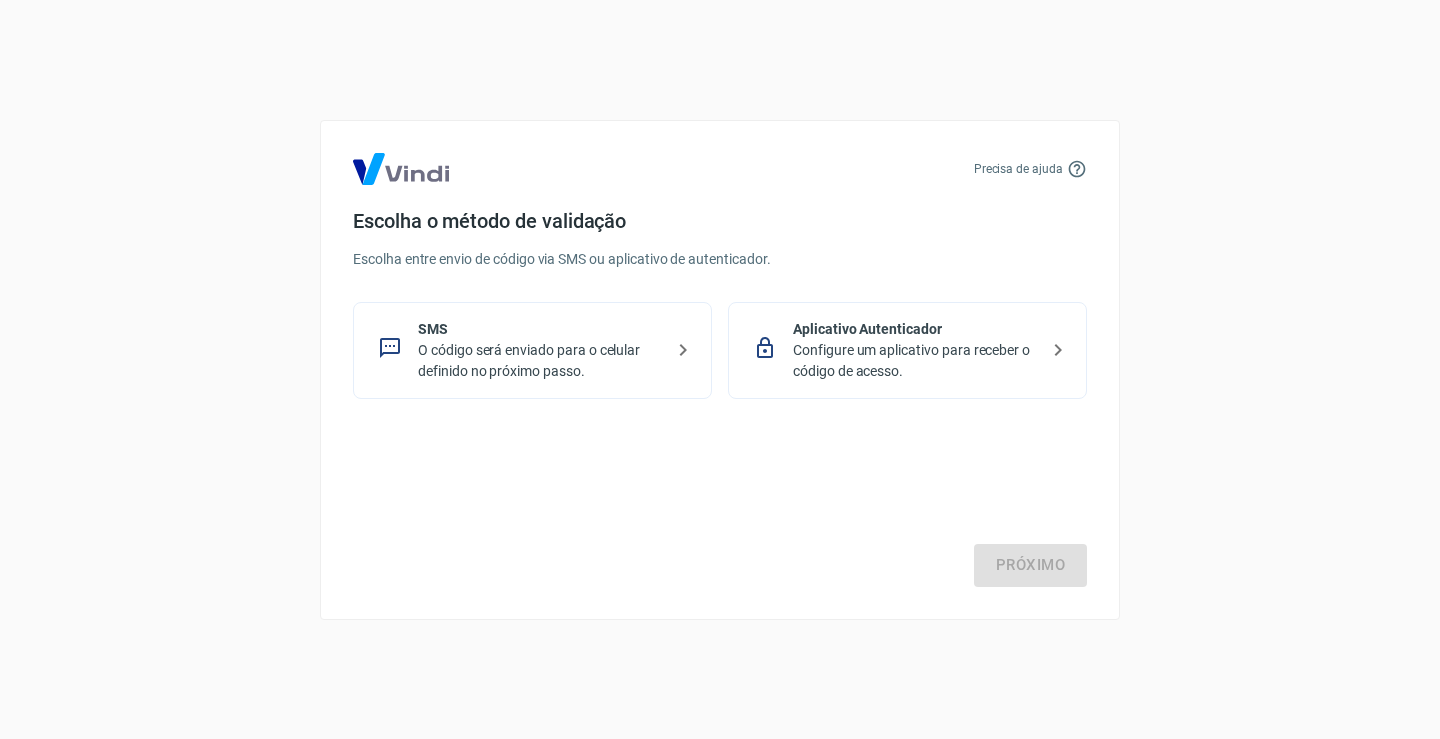 click on "O código será enviado para o celular definido no próximo passo." at bounding box center [540, 361] 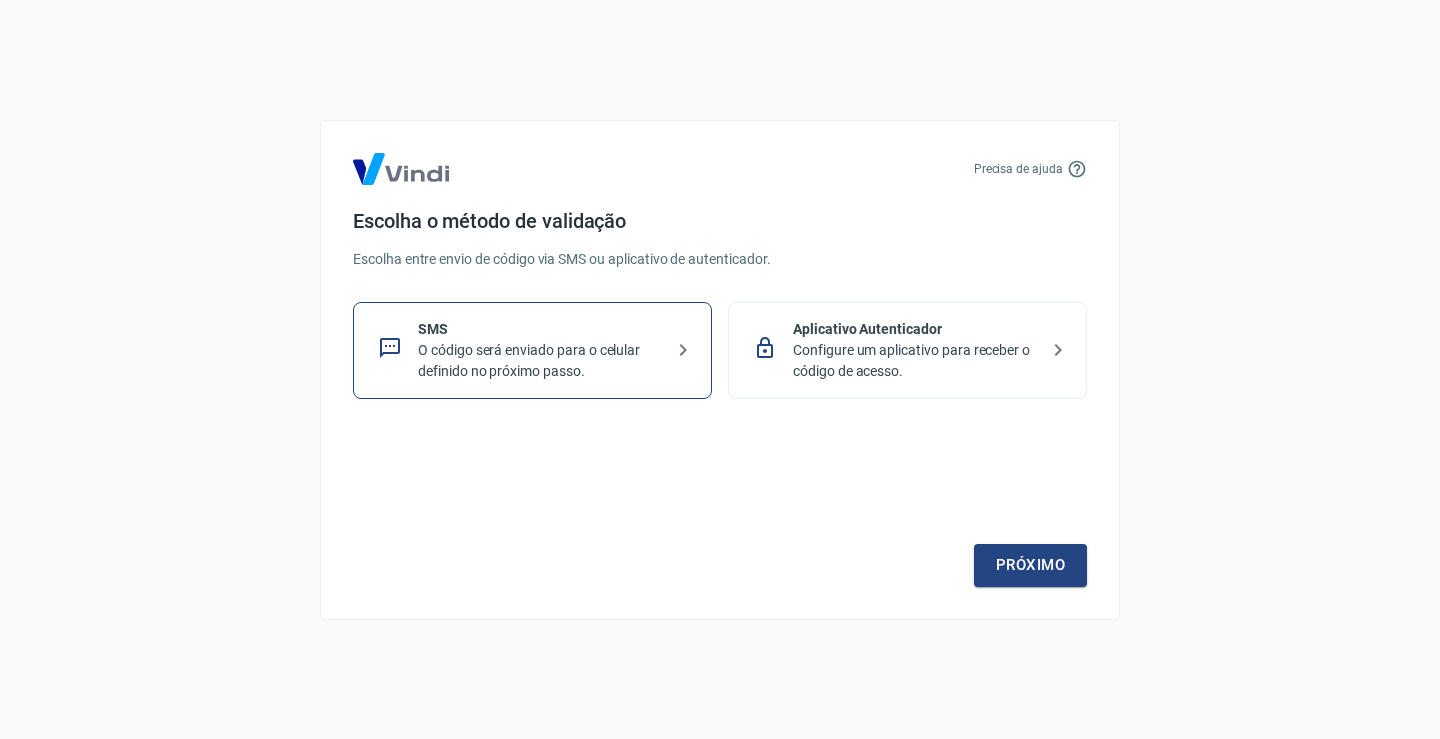 drag, startPoint x: 1023, startPoint y: 568, endPoint x: 977, endPoint y: 696, distance: 136.01471 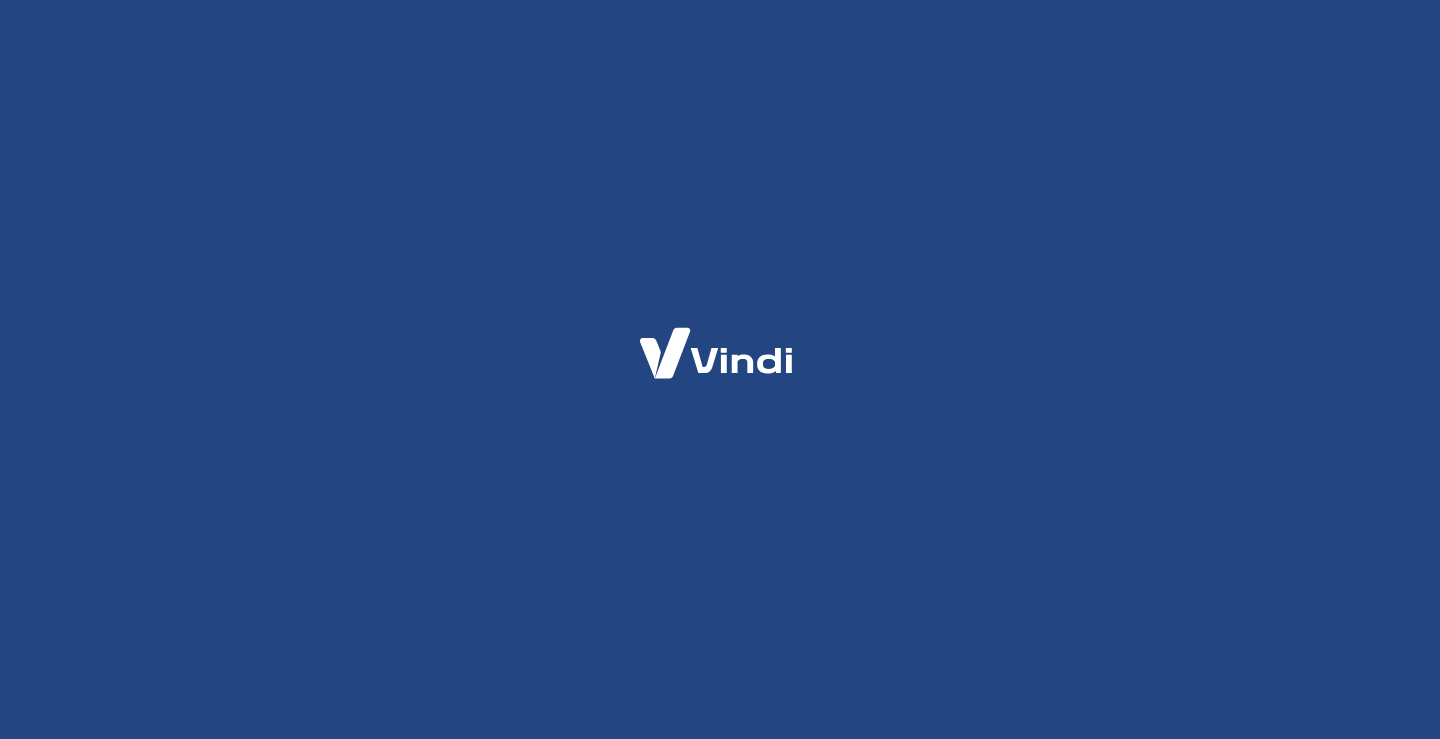 scroll, scrollTop: 0, scrollLeft: 0, axis: both 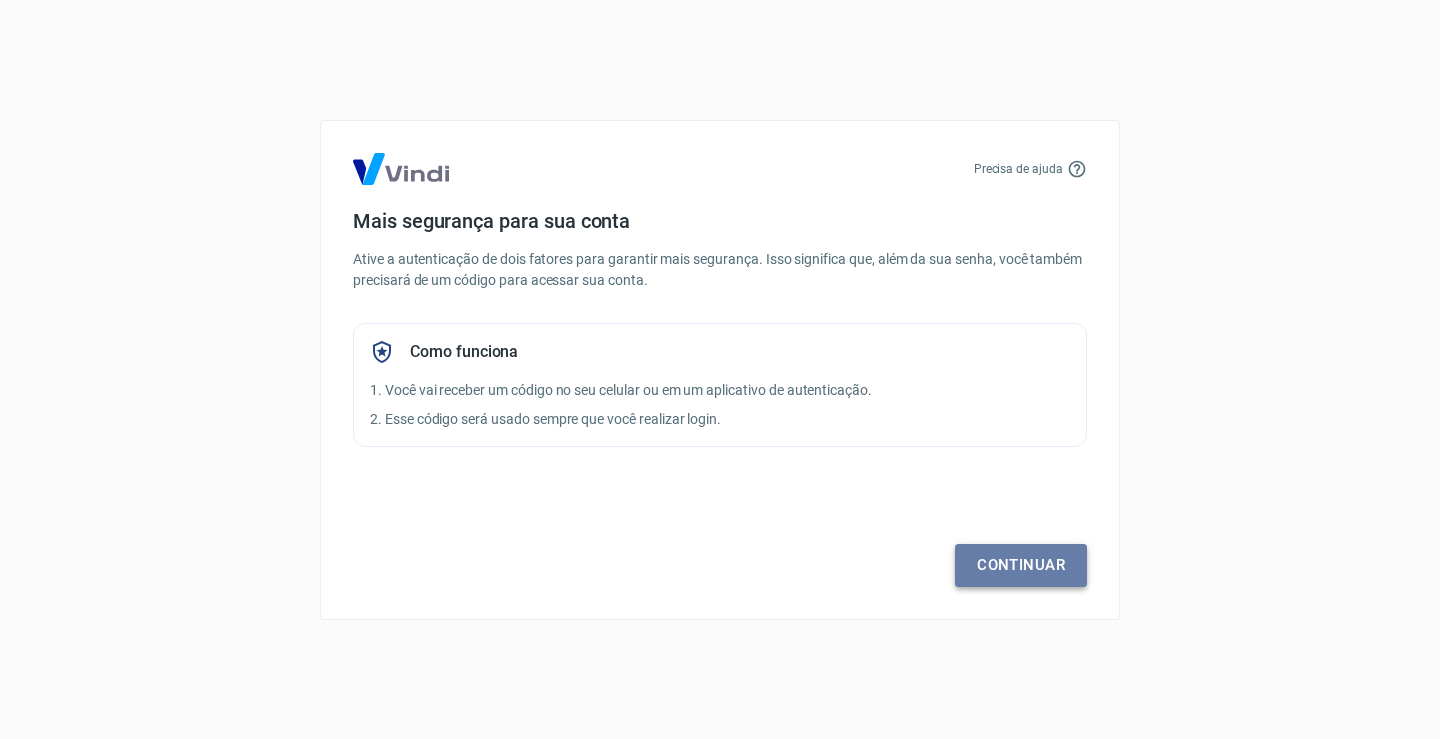 click on "Continuar" at bounding box center (1021, 565) 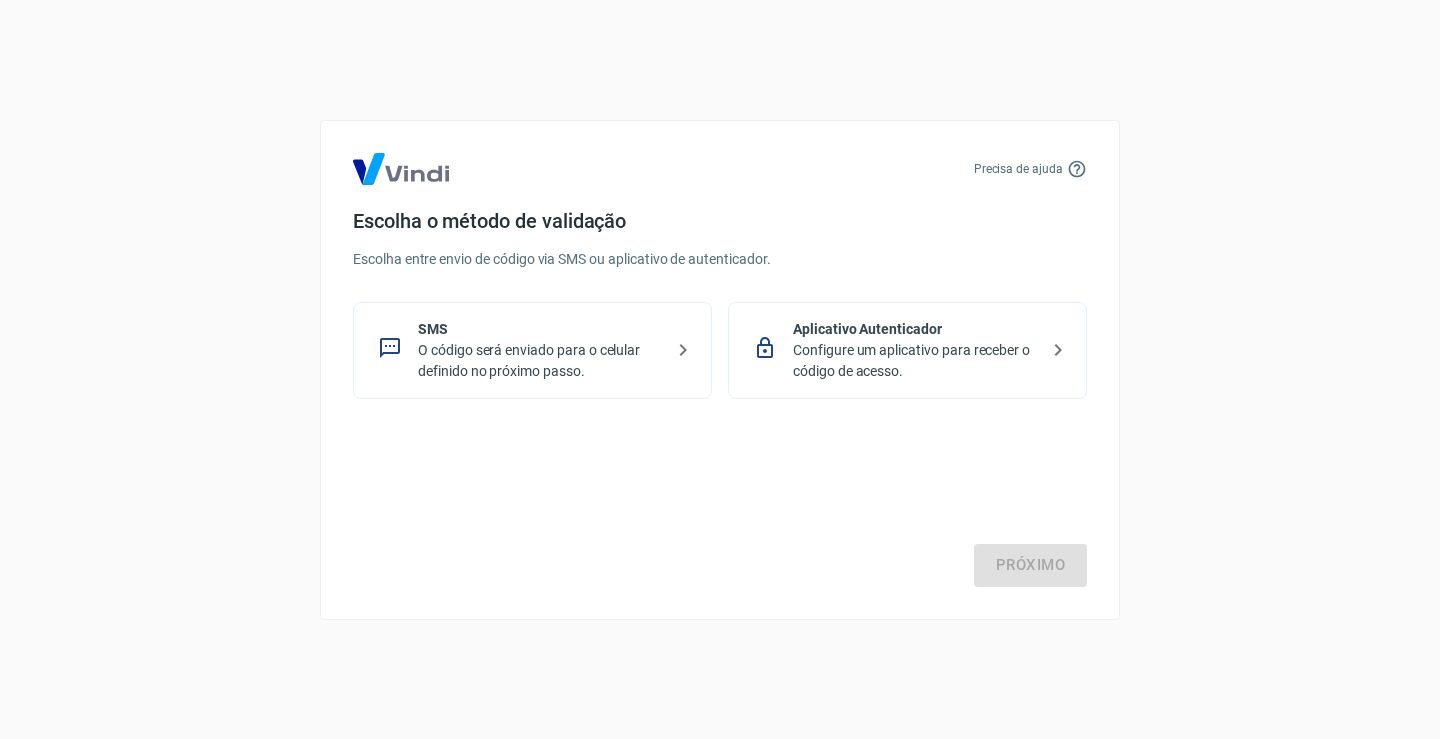 click on "O código será enviado para o celular definido no próximo passo." at bounding box center (540, 361) 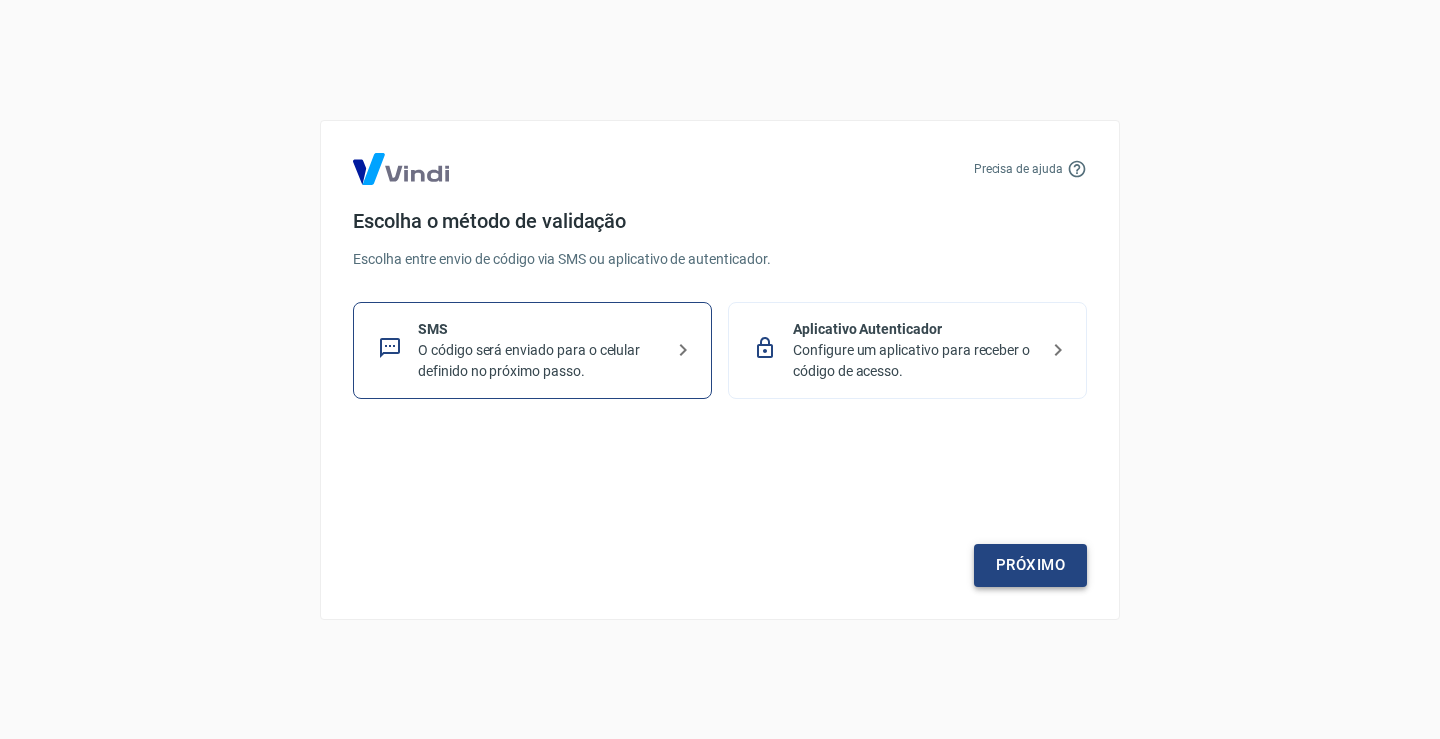 click on "Próximo" at bounding box center [1030, 565] 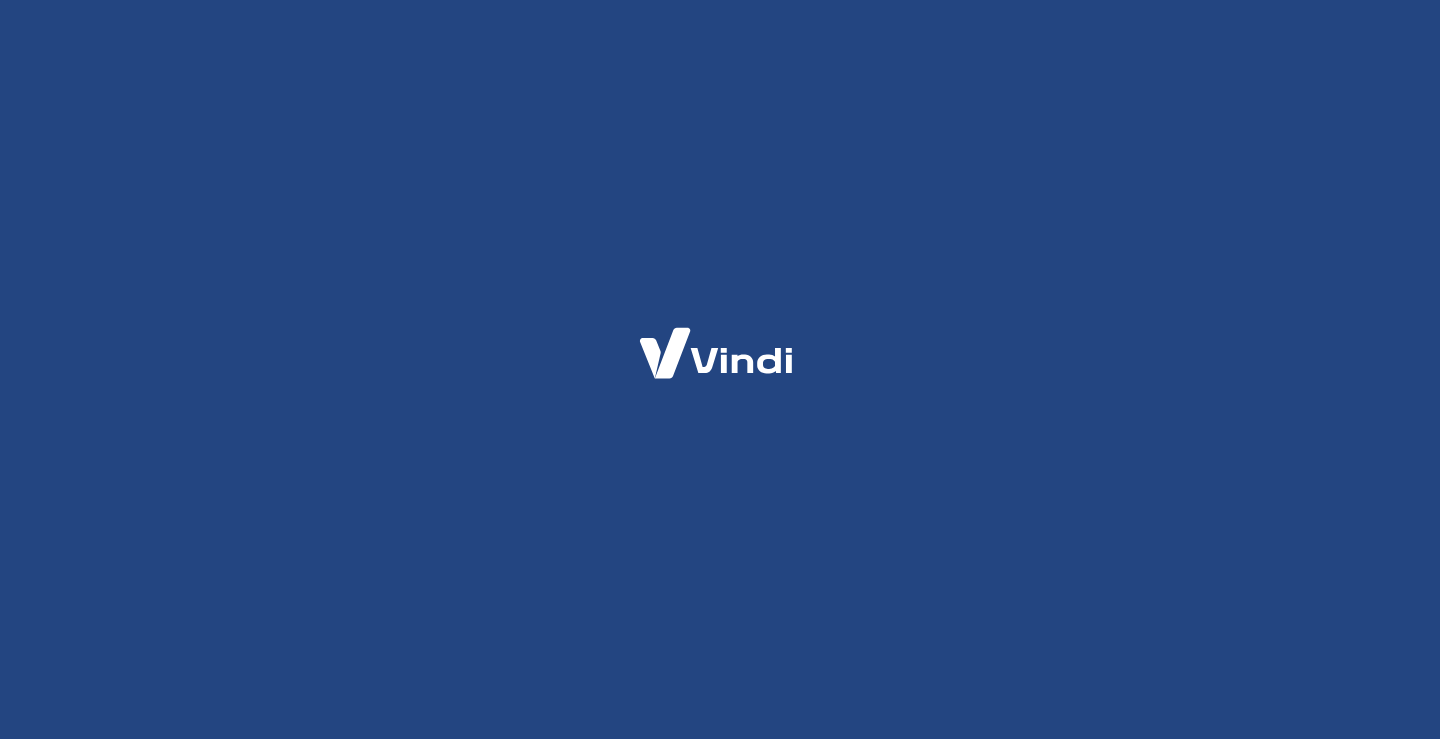scroll, scrollTop: 0, scrollLeft: 0, axis: both 